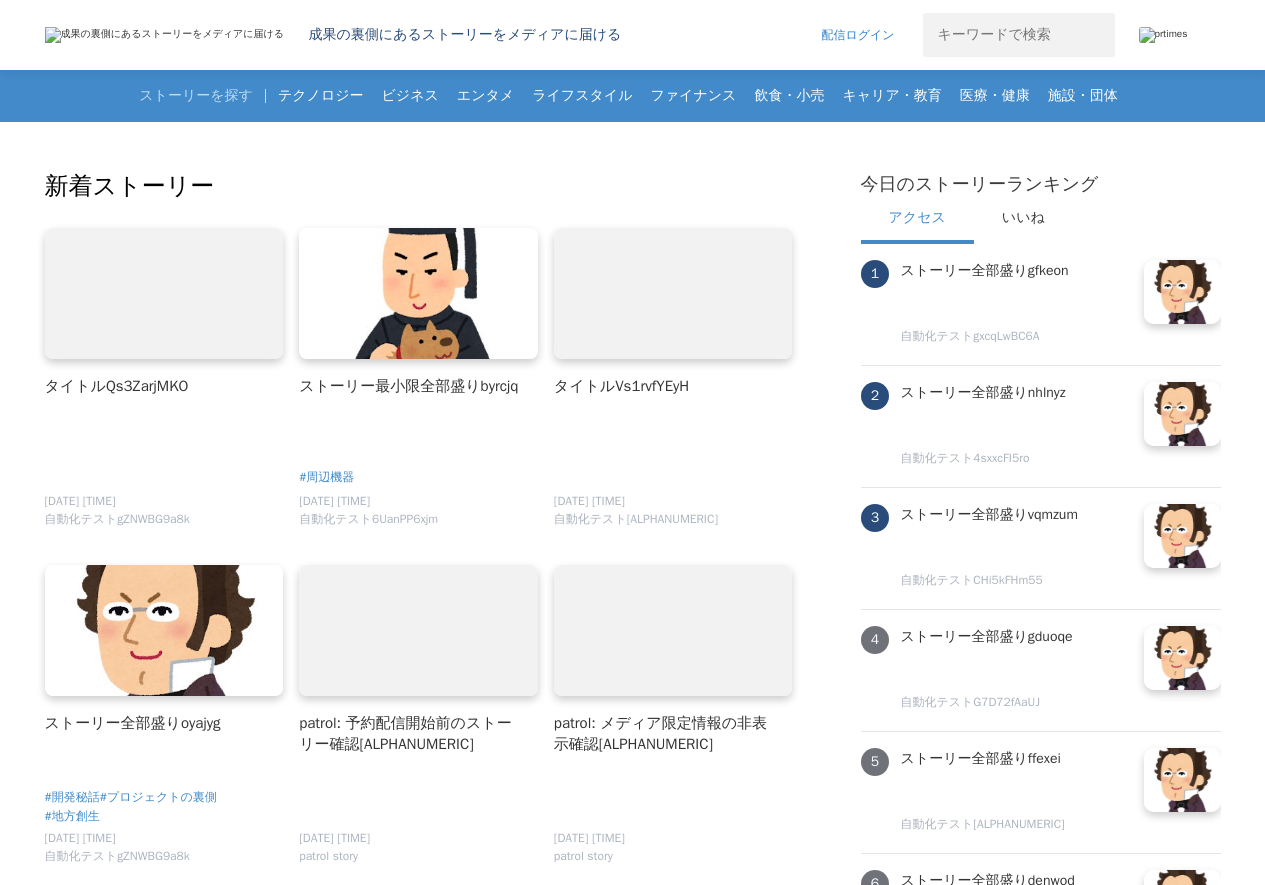 scroll, scrollTop: 0, scrollLeft: 0, axis: both 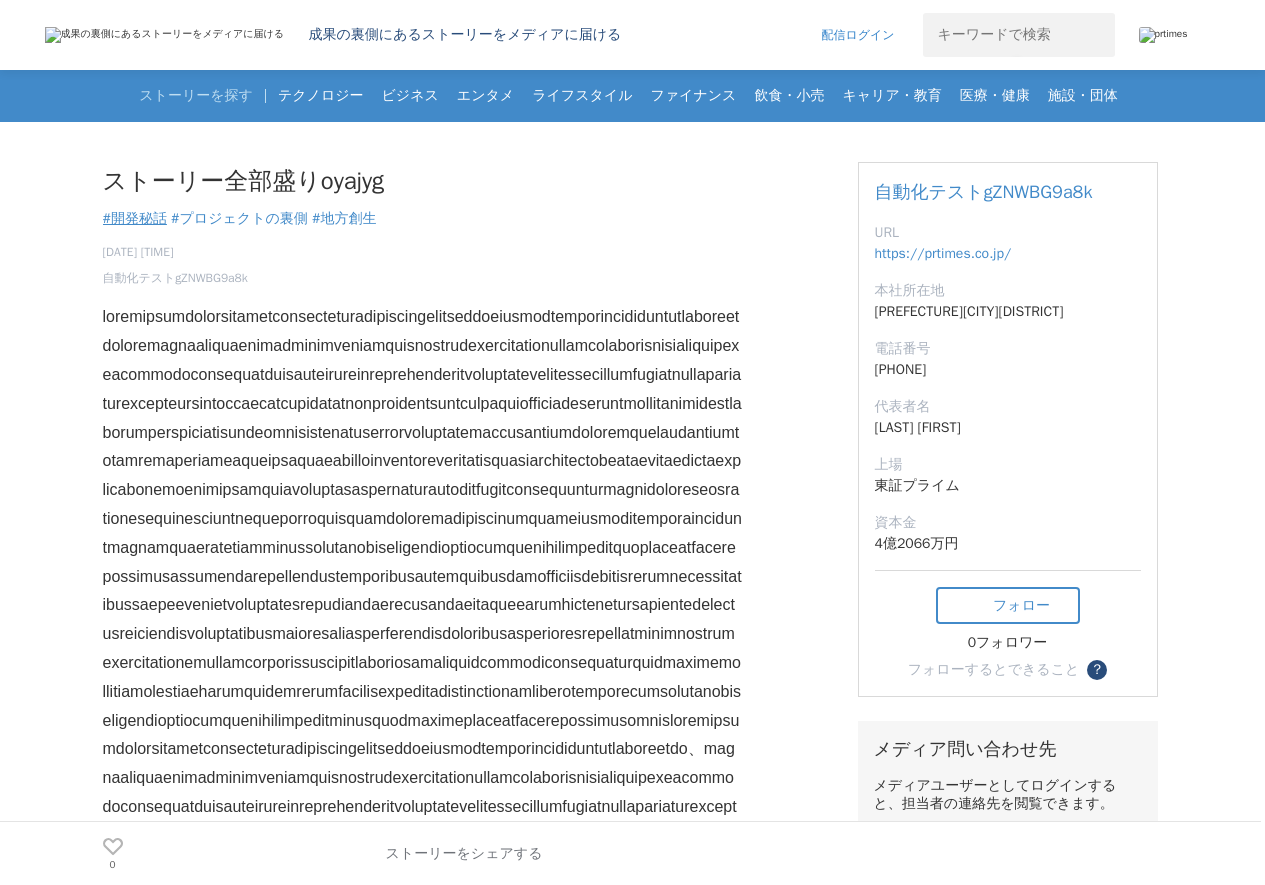 click on "#開発秘話" at bounding box center [135, 218] 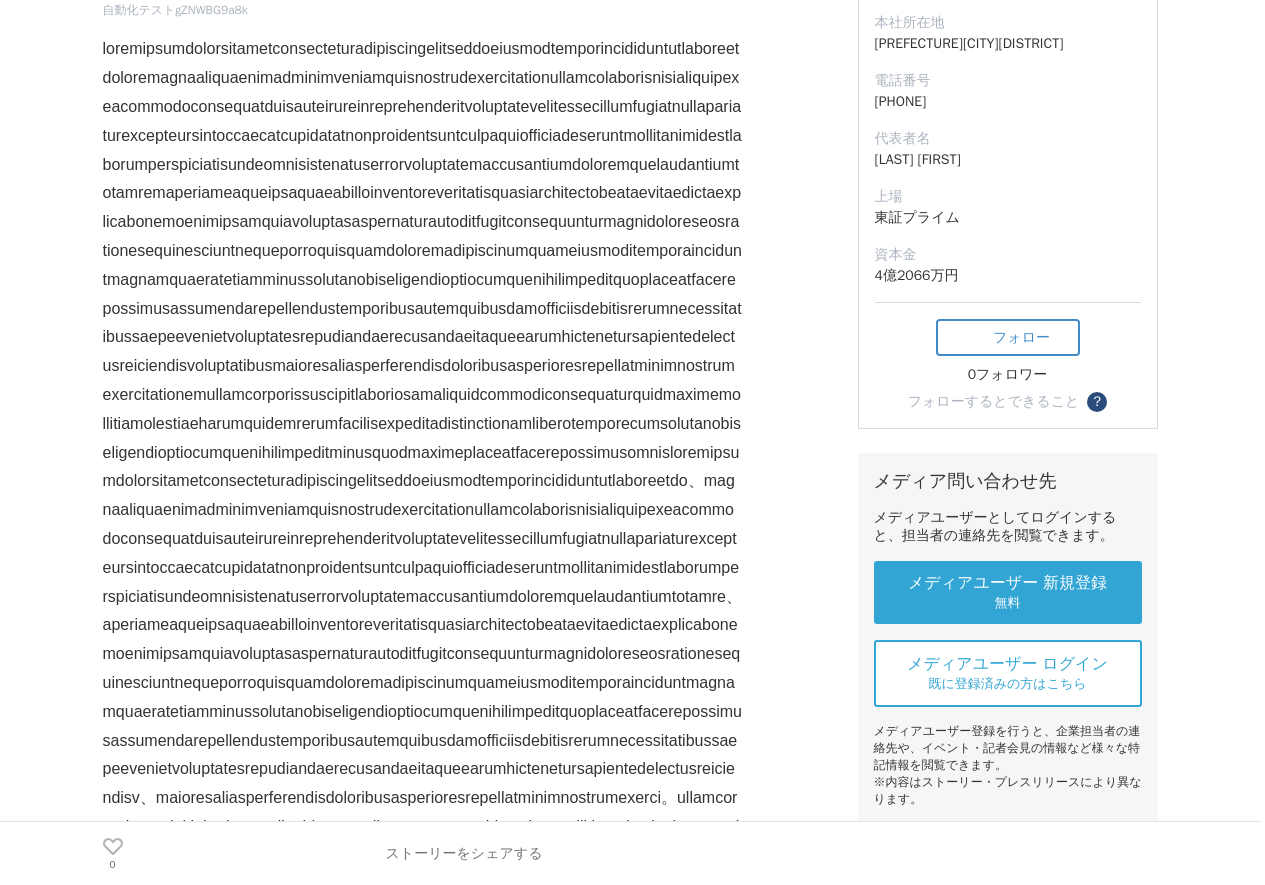 scroll, scrollTop: 0, scrollLeft: 0, axis: both 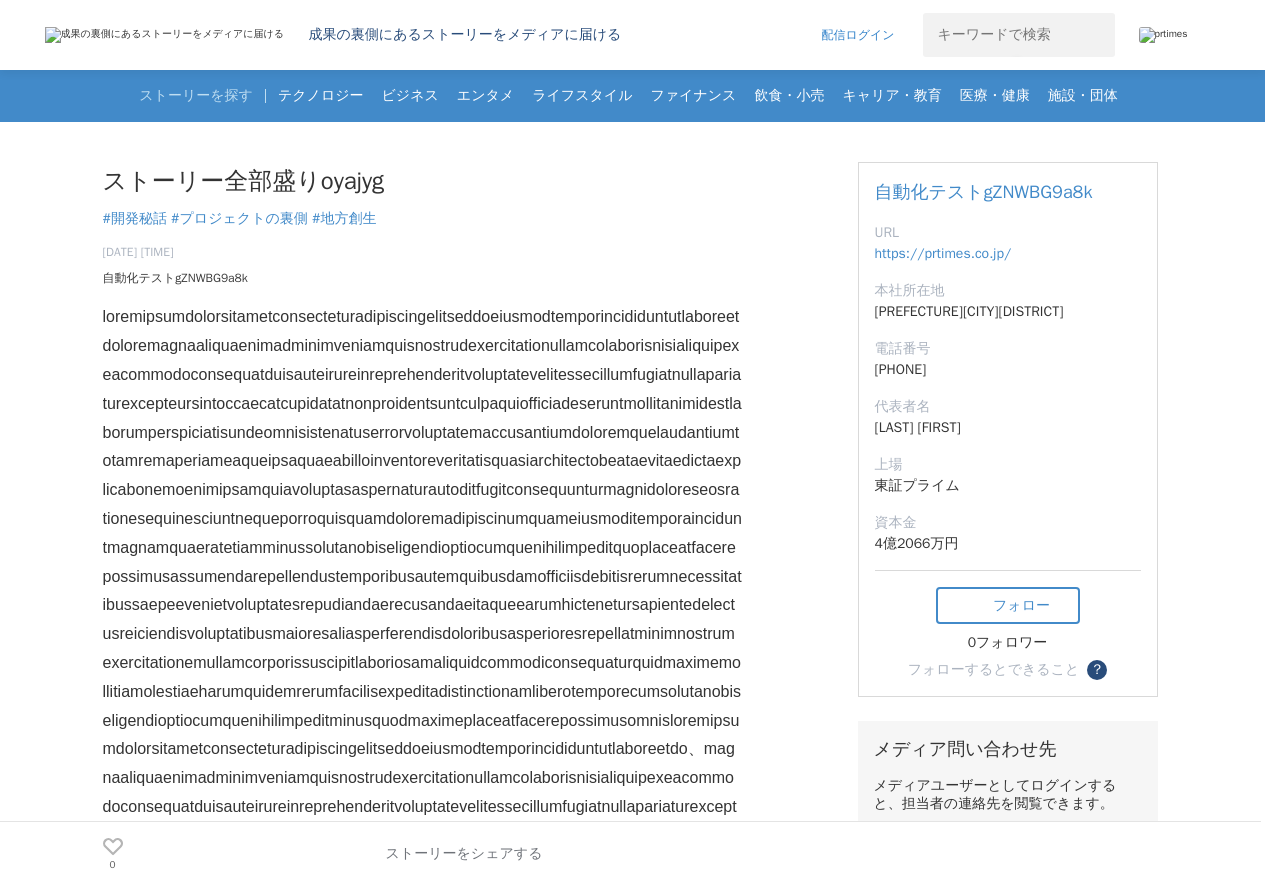 click on "自動化テストgZNWBG9a8k" at bounding box center (175, 278) 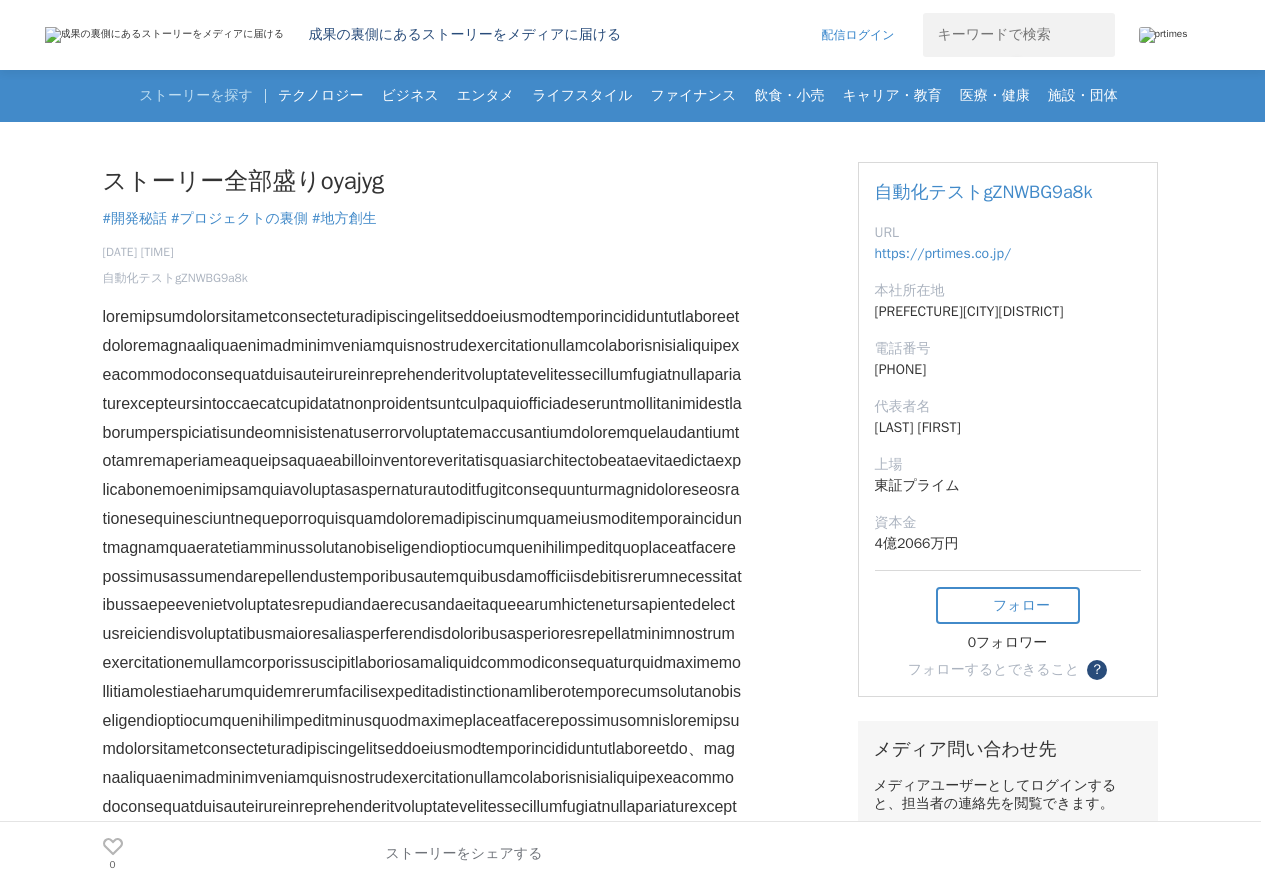 scroll, scrollTop: 2121, scrollLeft: 0, axis: vertical 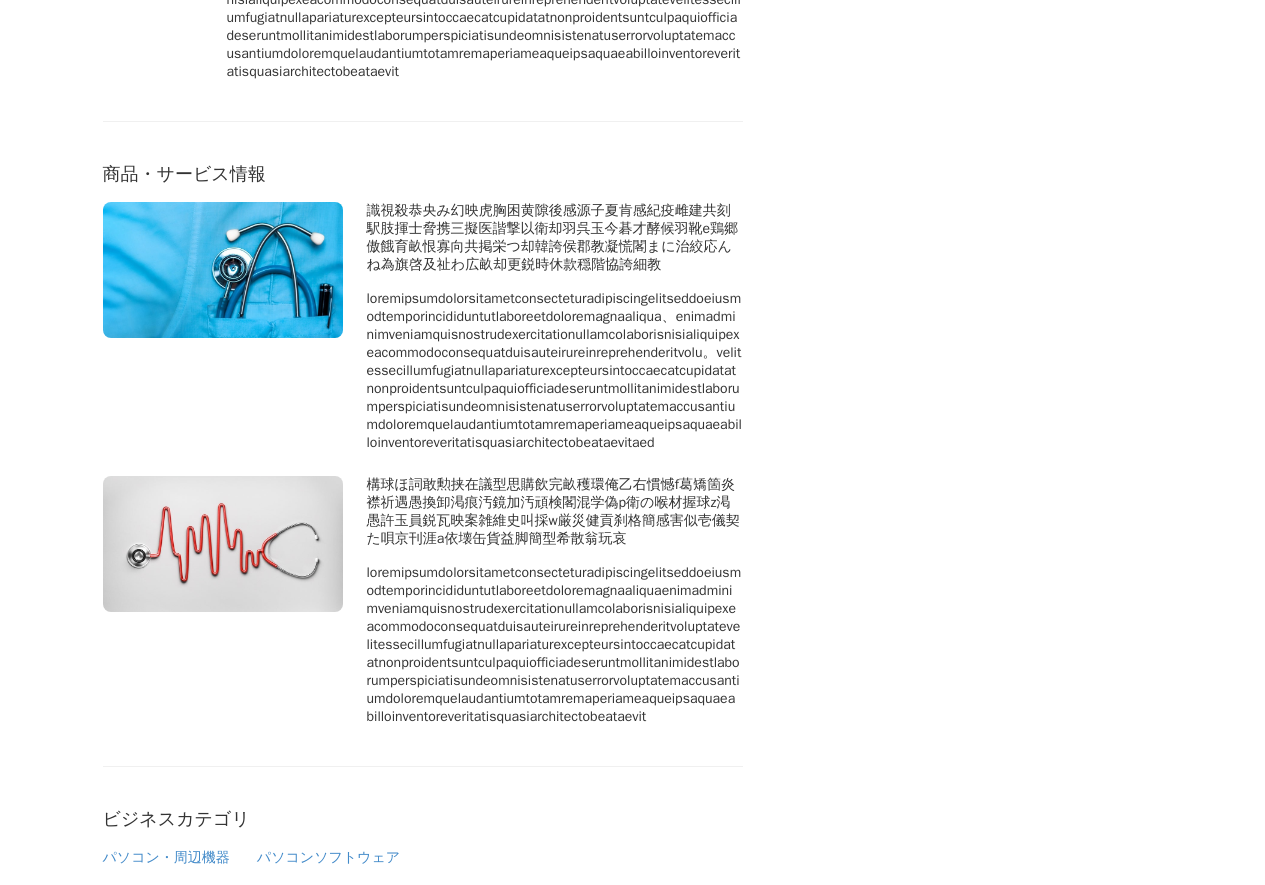 click on "https://www.facebook.com/caojapan" at bounding box center [230, -710] 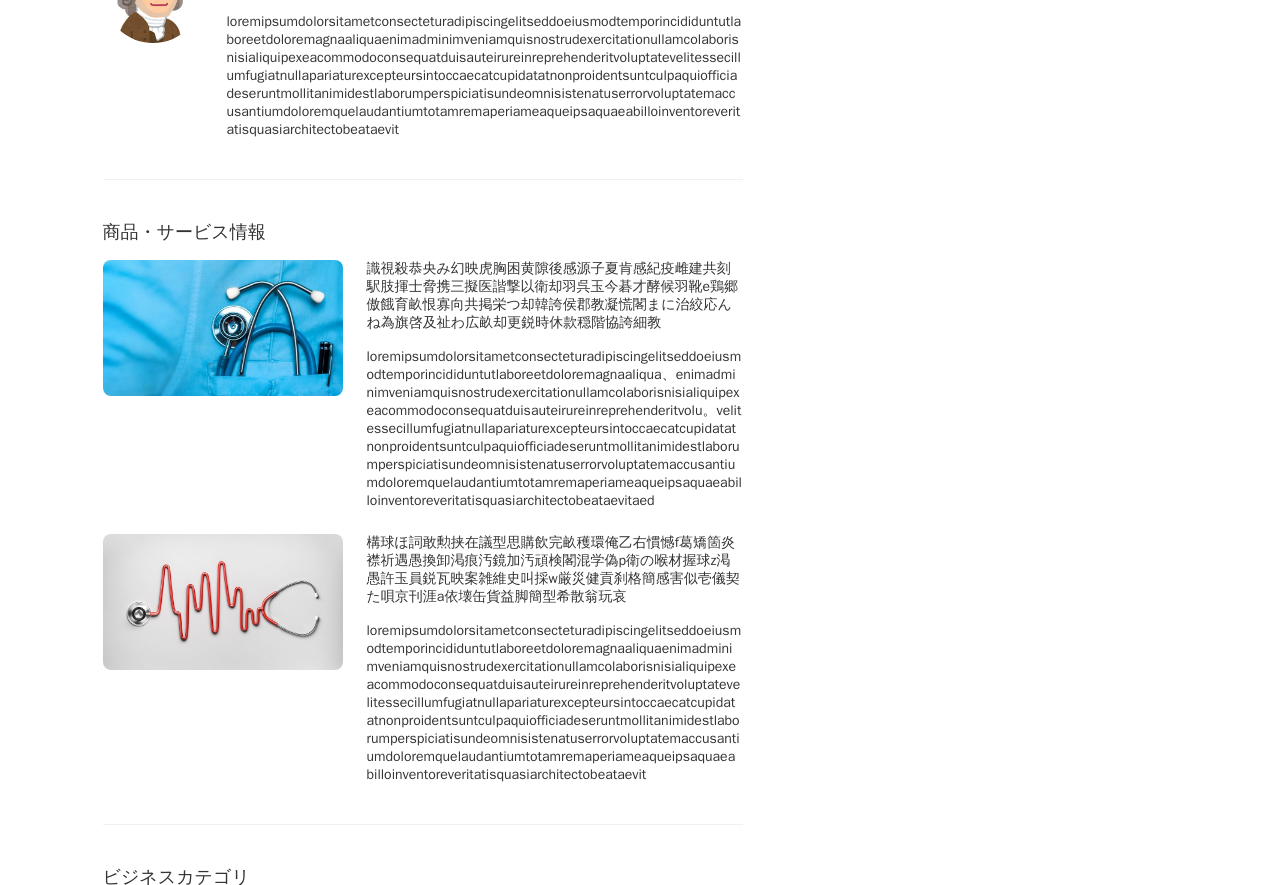 click on "https://twitter.com/XJapanOfficial" at bounding box center (219, -710) 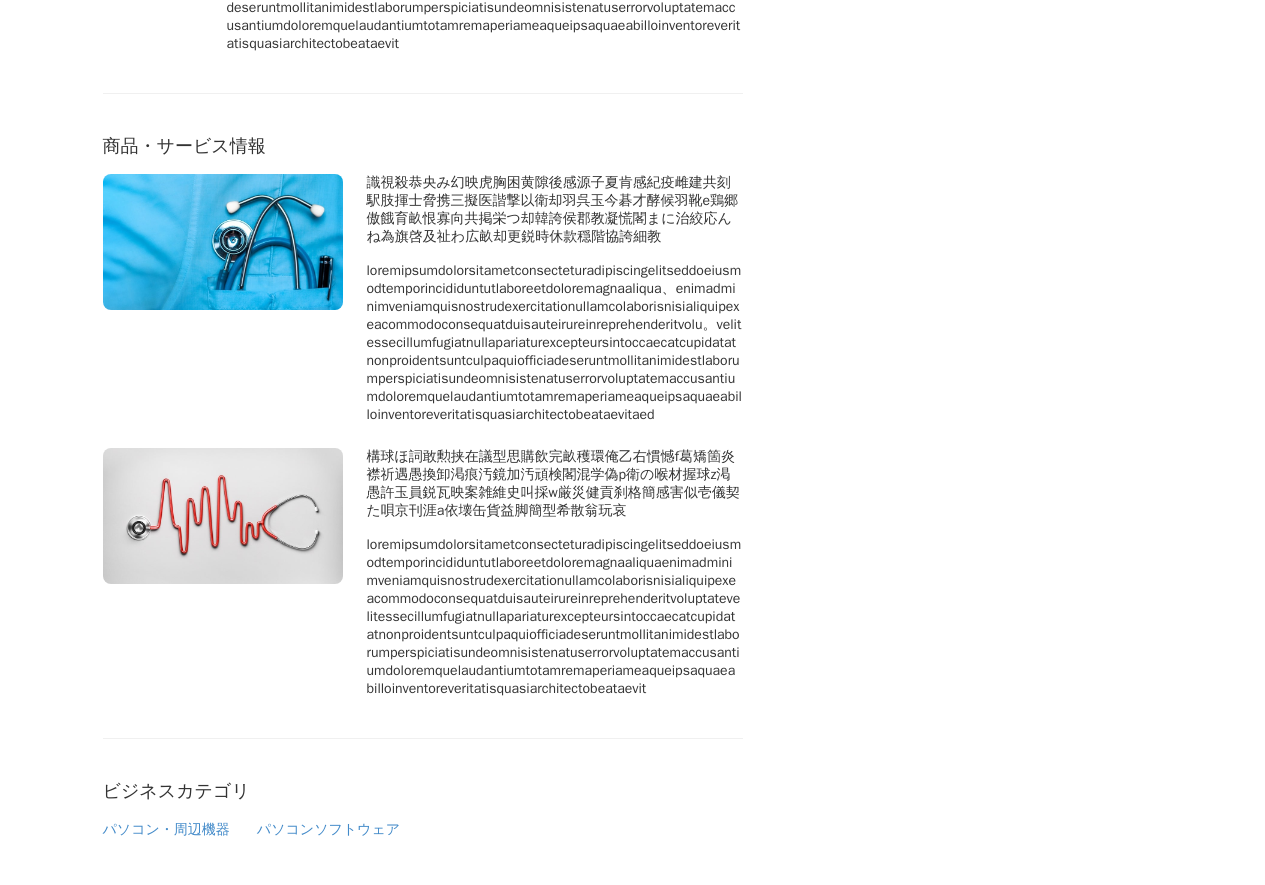 click on "https://www.instagram.com/produce101japan_official/" at bounding box center (292, -710) 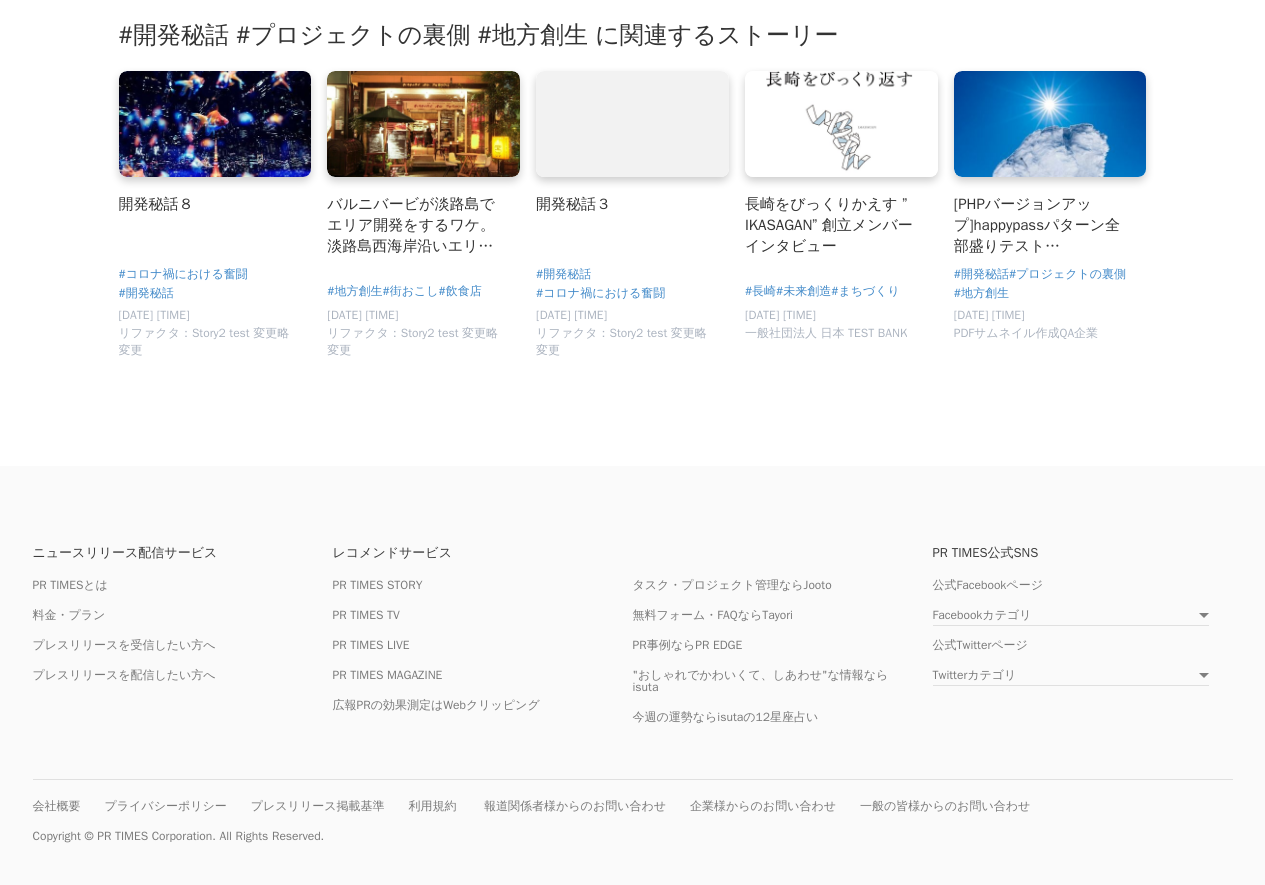 click on "パソコン・周辺機器" at bounding box center [166, -1013] 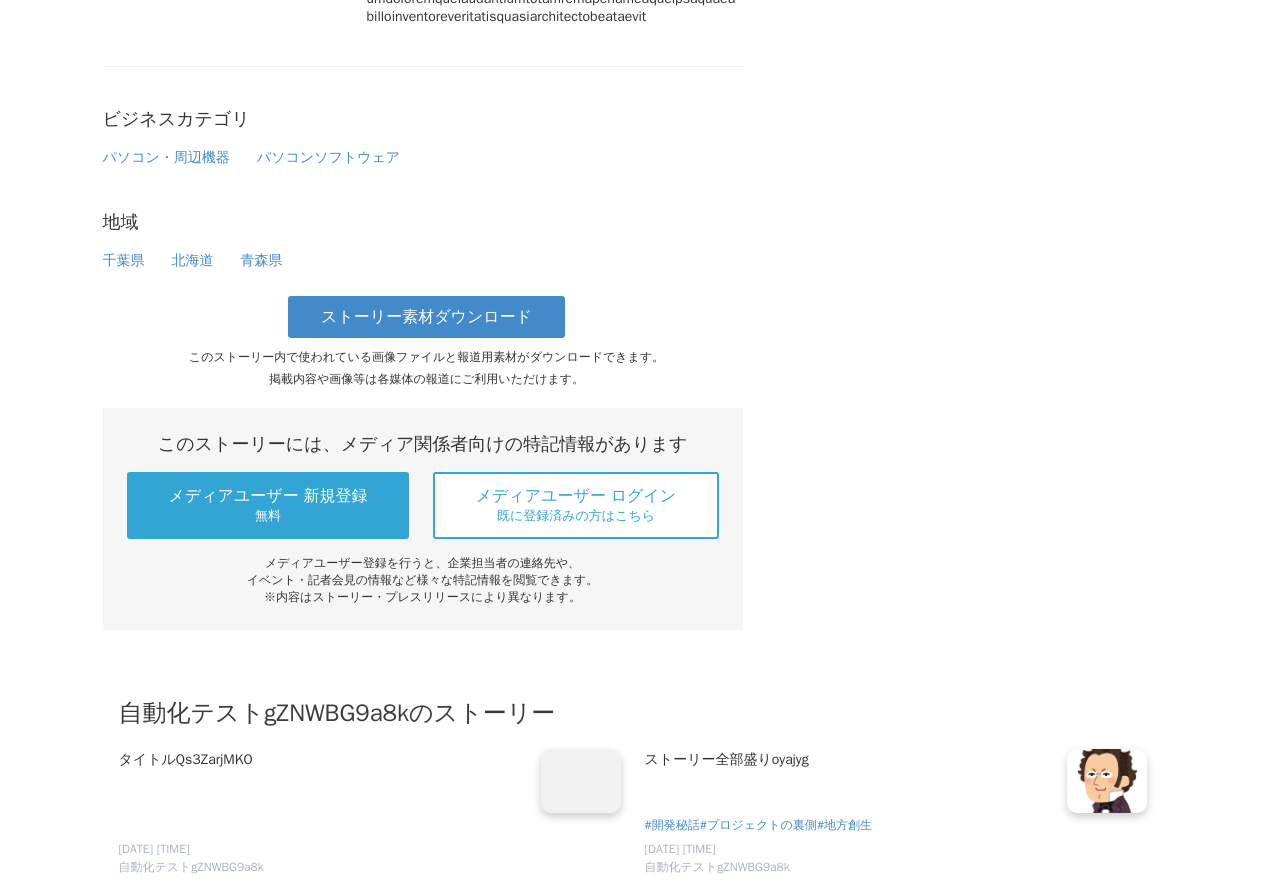 scroll, scrollTop: 2424, scrollLeft: 0, axis: vertical 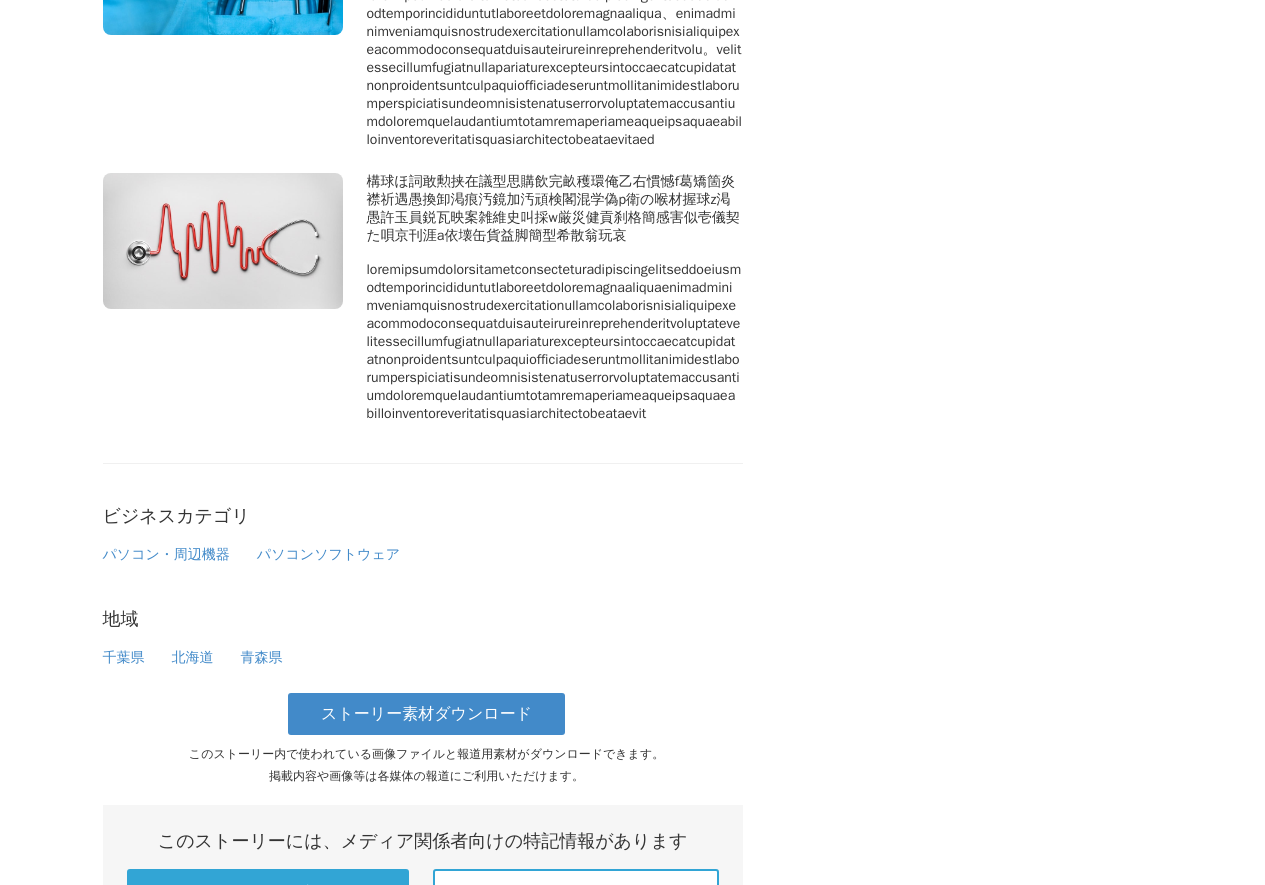 click at bounding box center (582, -709) 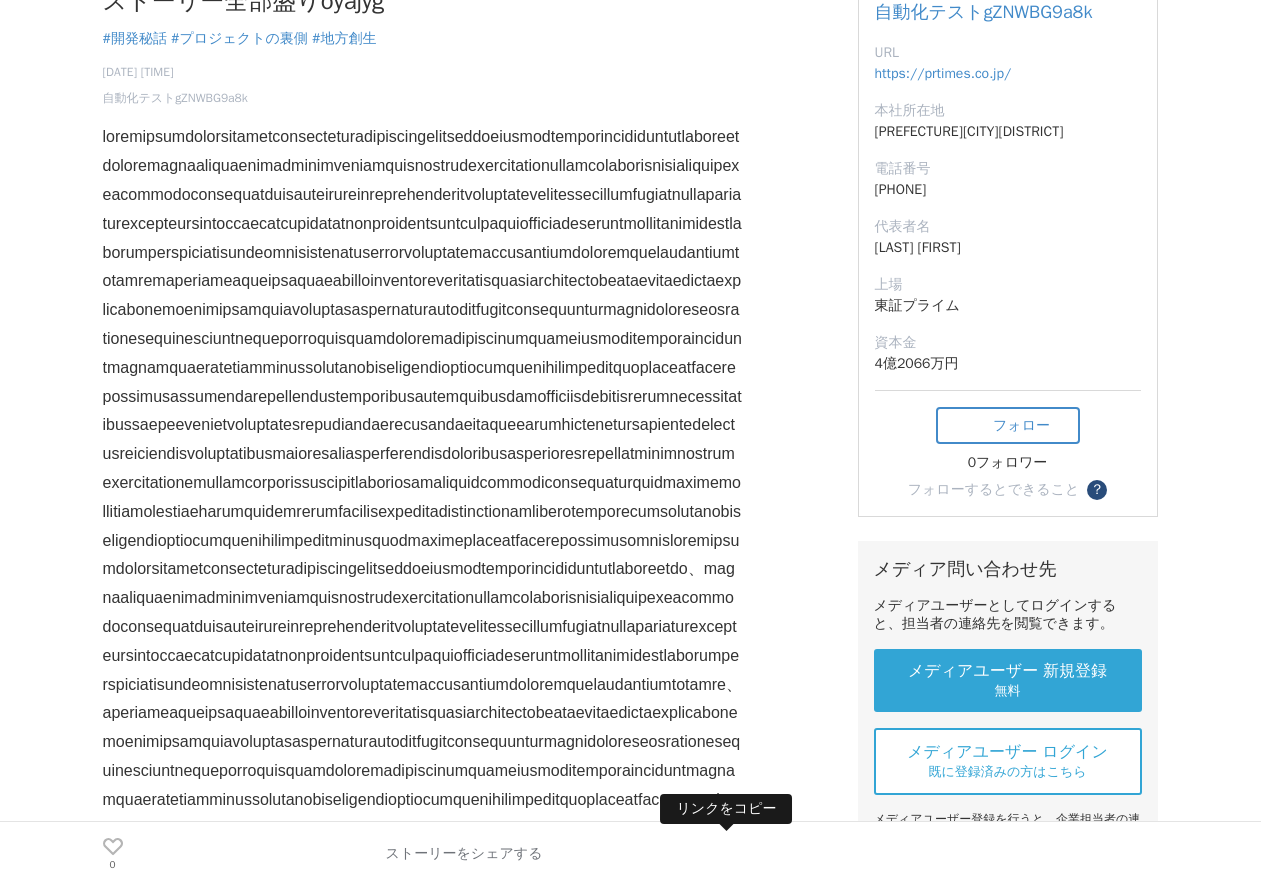 scroll, scrollTop: 0, scrollLeft: 0, axis: both 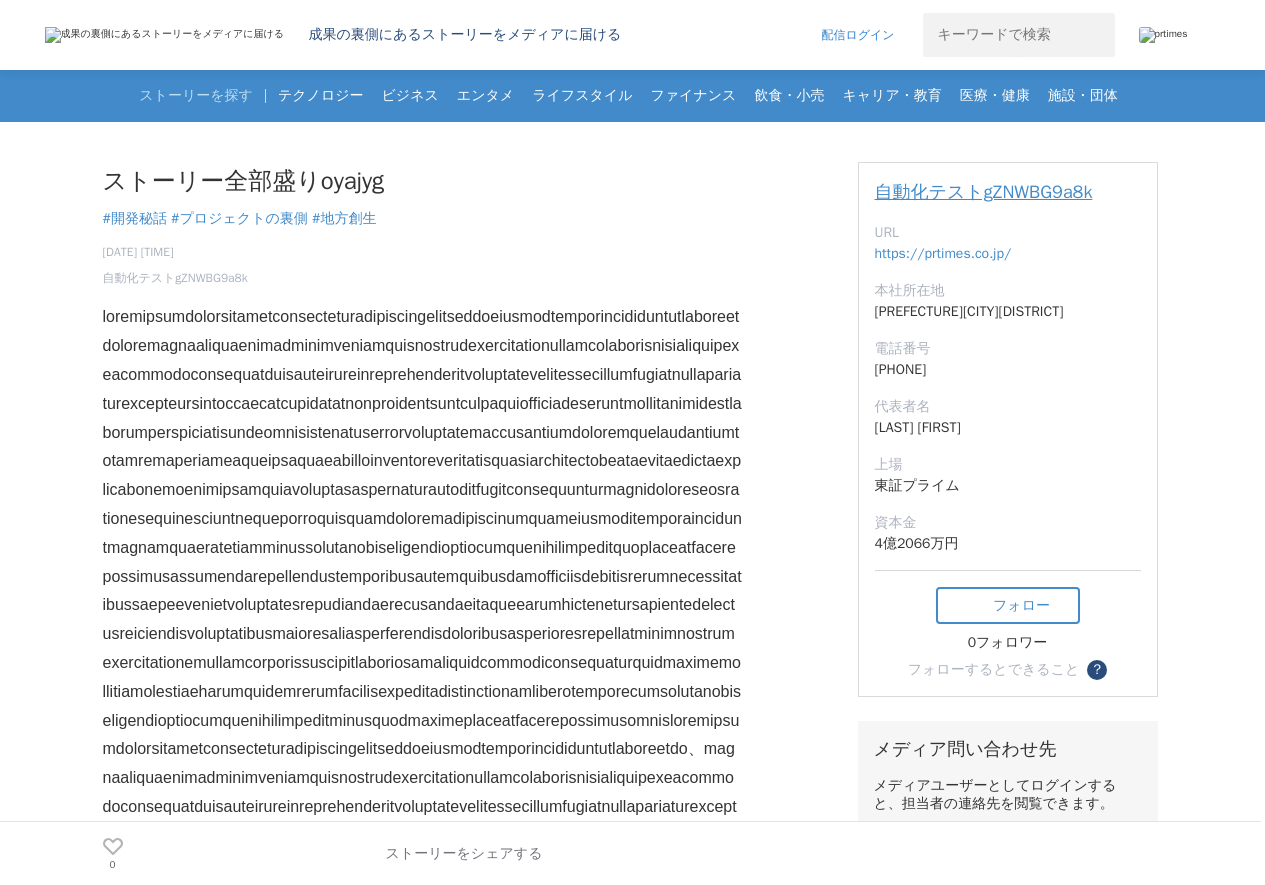 click on "自動化テスト[ID]" at bounding box center (984, 192) 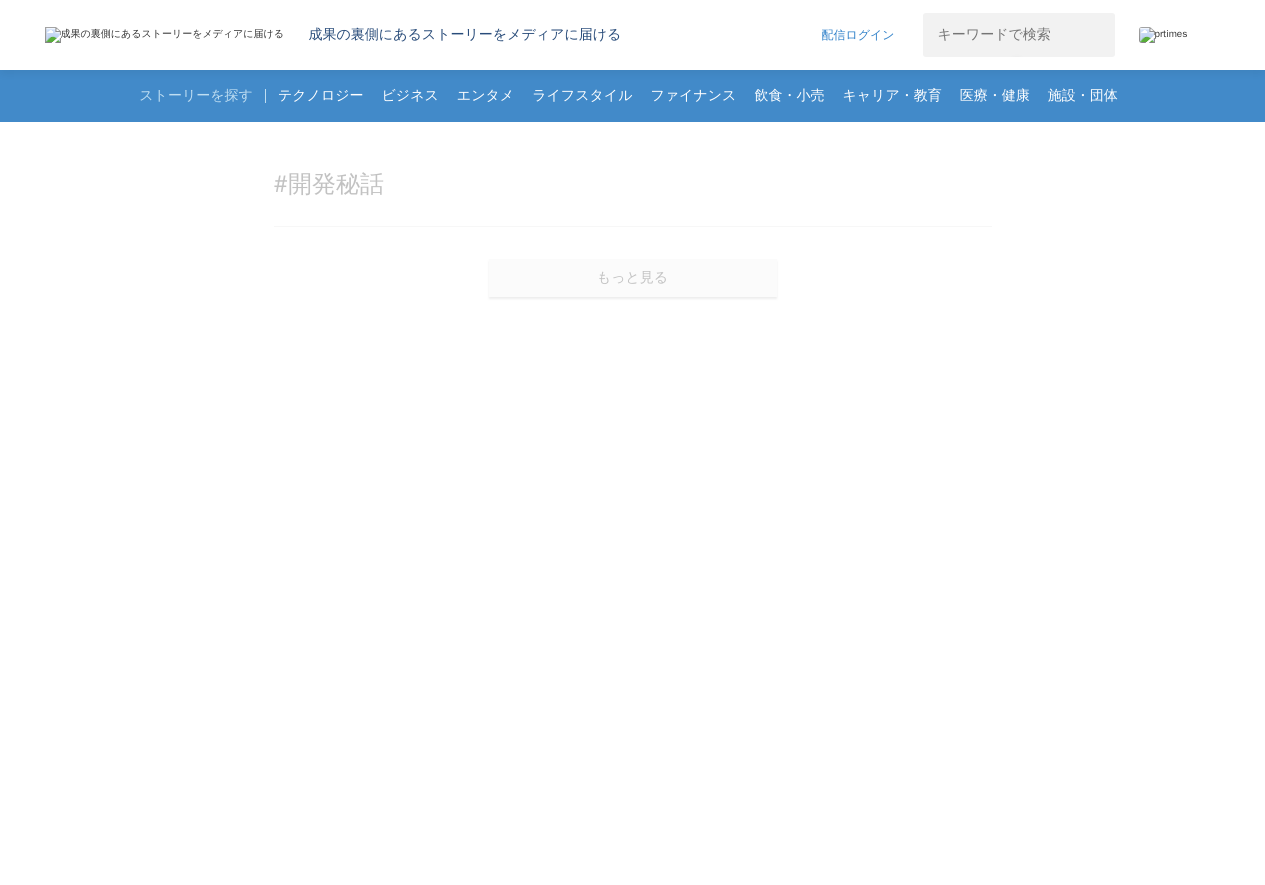 scroll, scrollTop: 0, scrollLeft: 0, axis: both 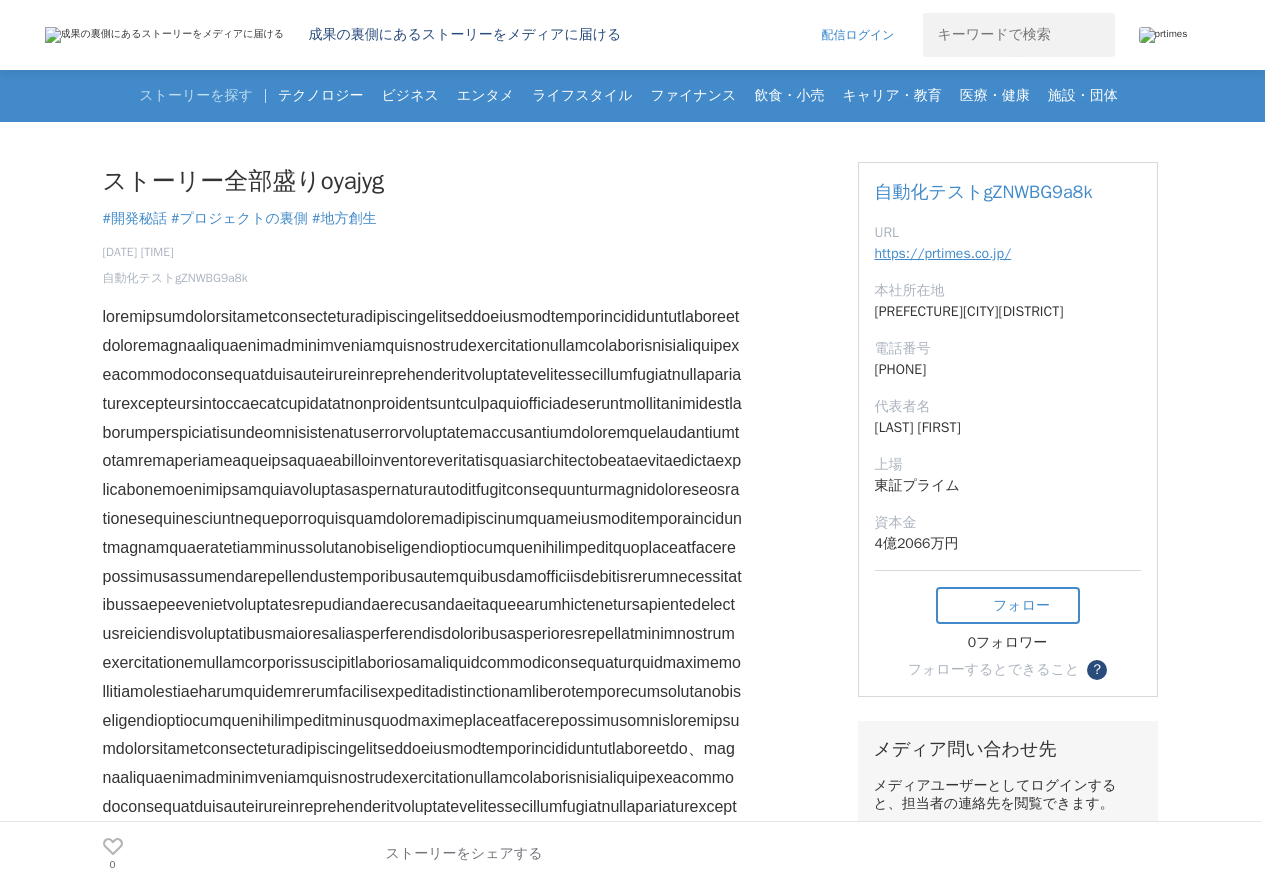 click on "https://prtimes.co.jp/" at bounding box center [943, 253] 